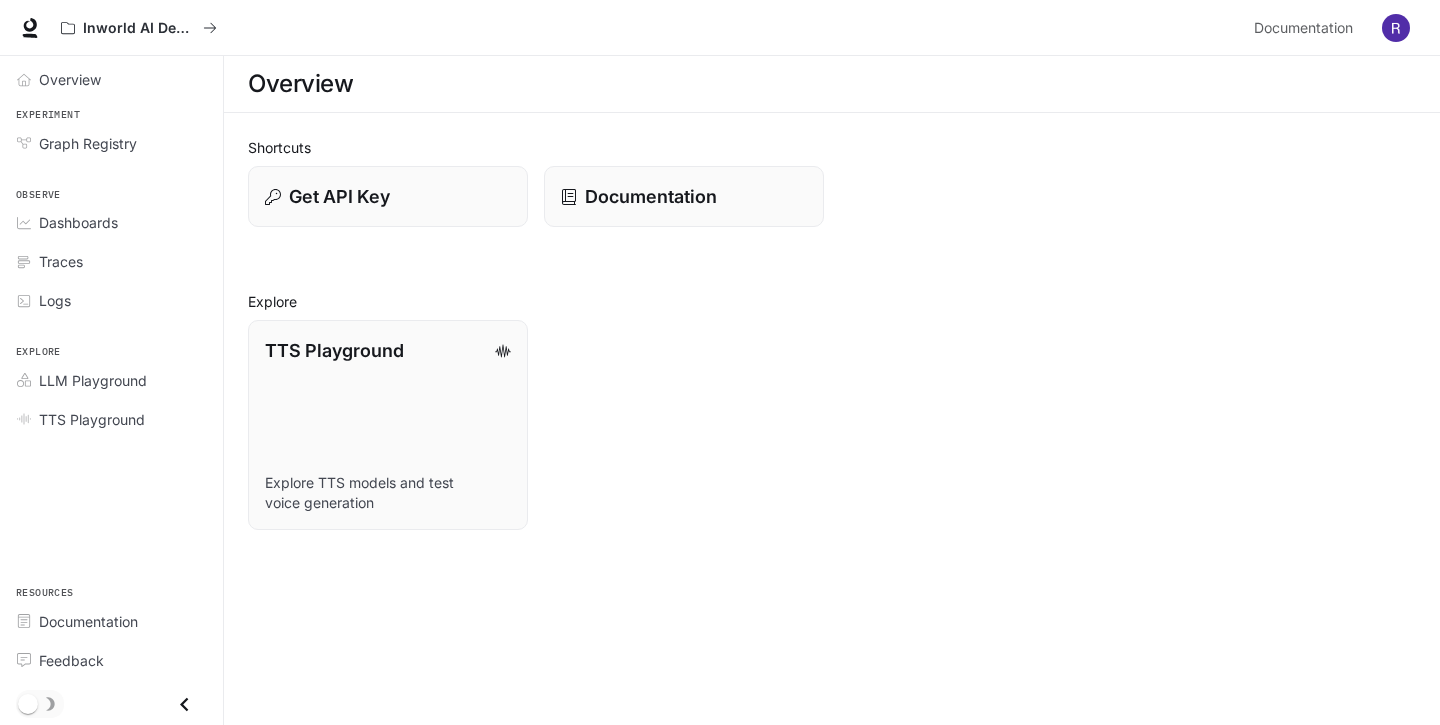 scroll, scrollTop: 0, scrollLeft: 0, axis: both 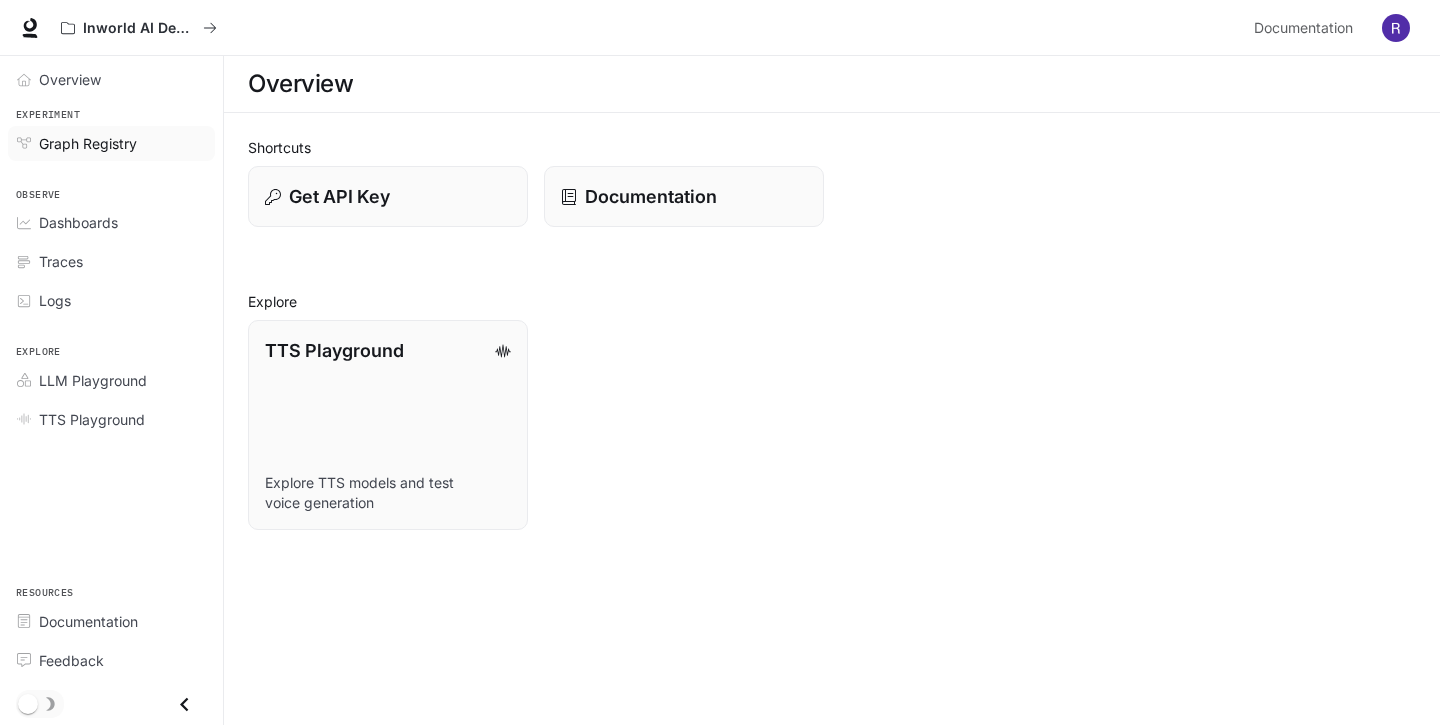 click on "Graph Registry" at bounding box center (88, 143) 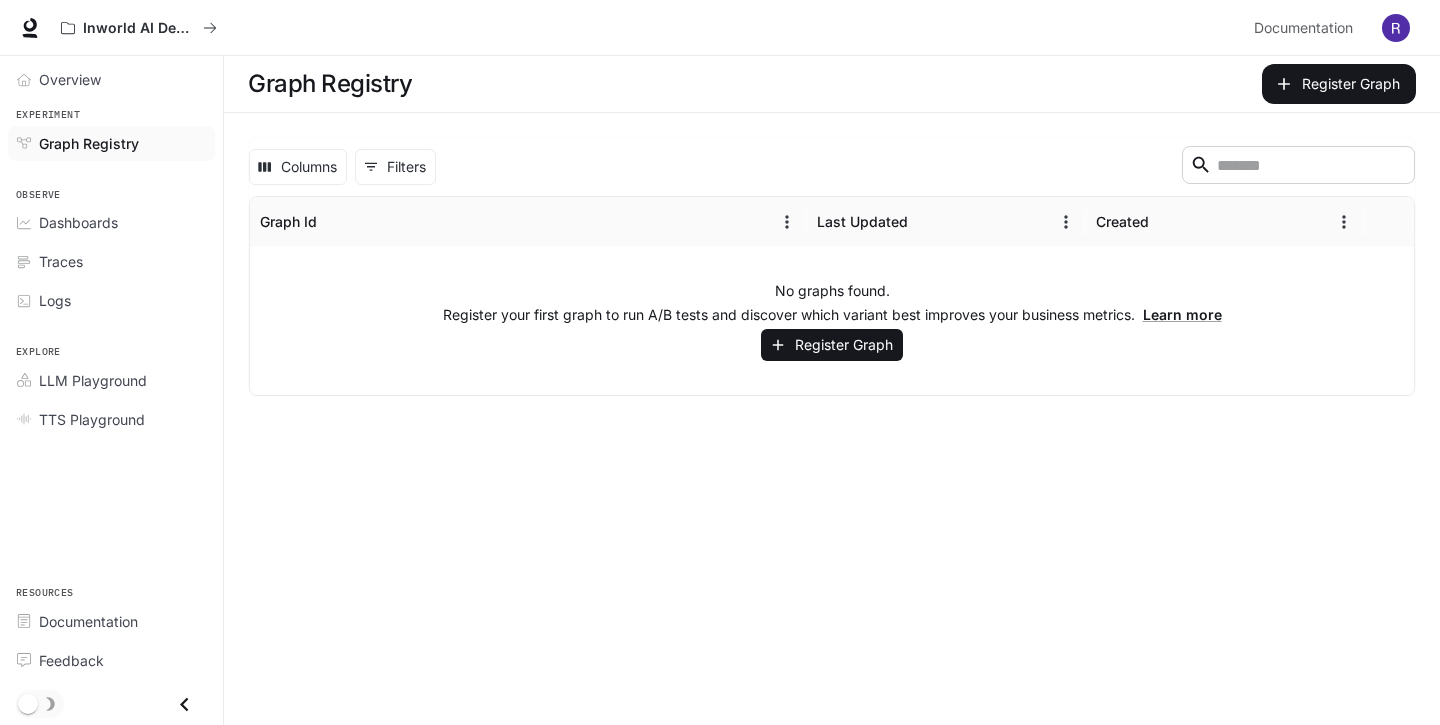 click on "Observe" at bounding box center (111, 195) 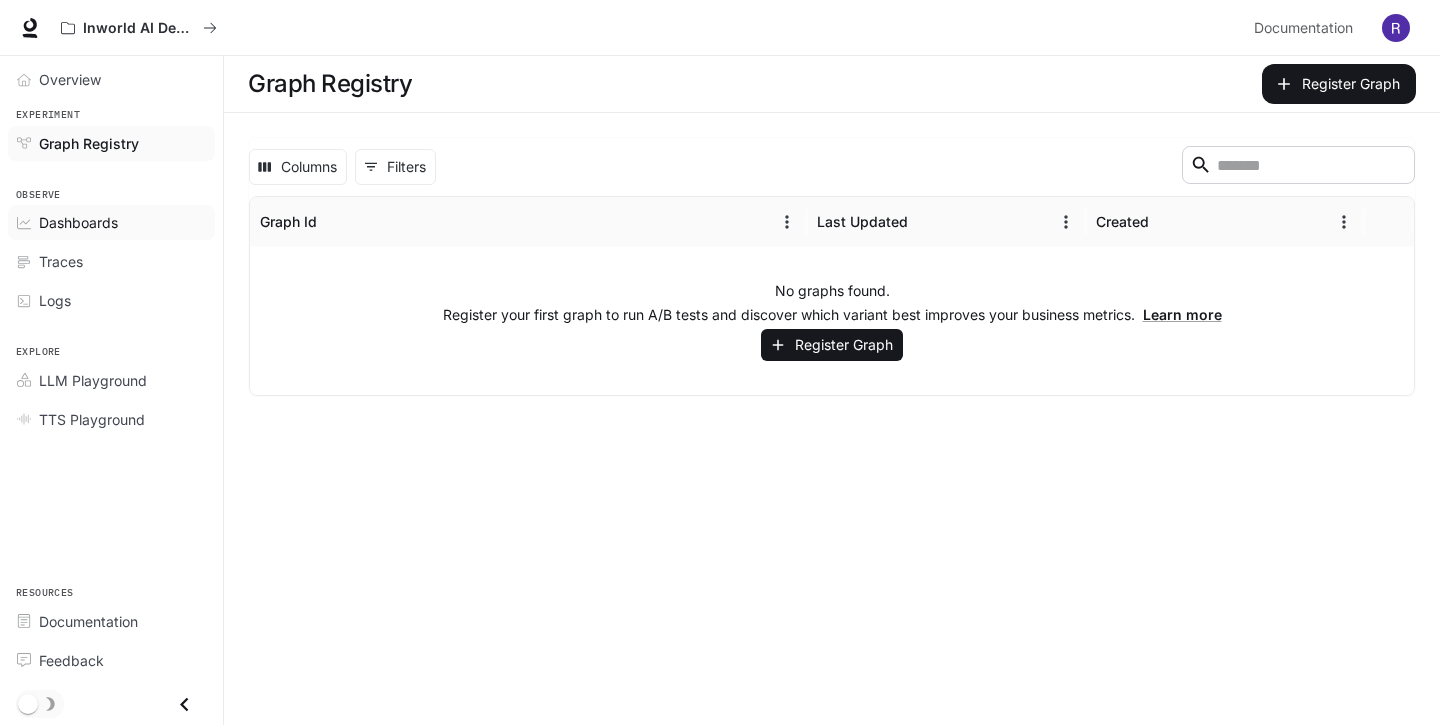 click on "Dashboards" at bounding box center (78, 222) 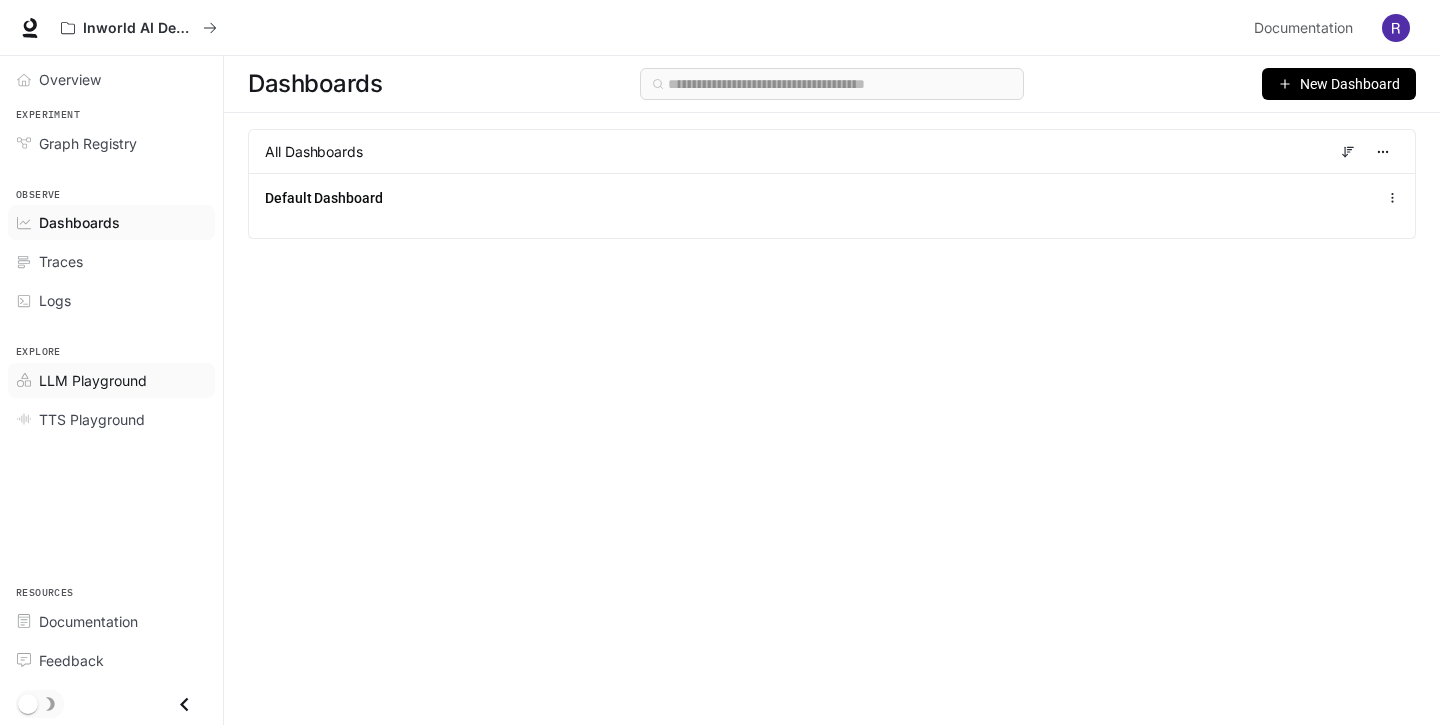 click on "LLM Playground" at bounding box center (93, 380) 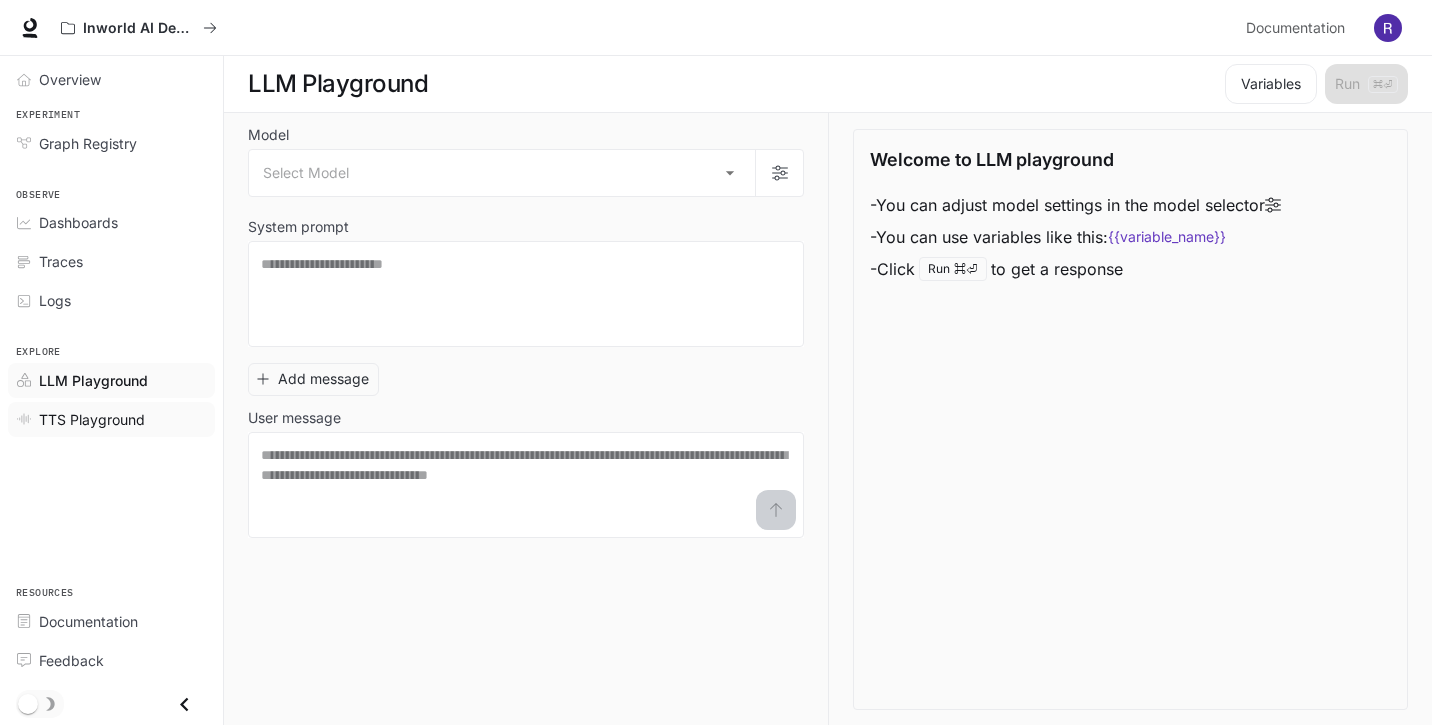 click on "TTS Playground" at bounding box center (92, 419) 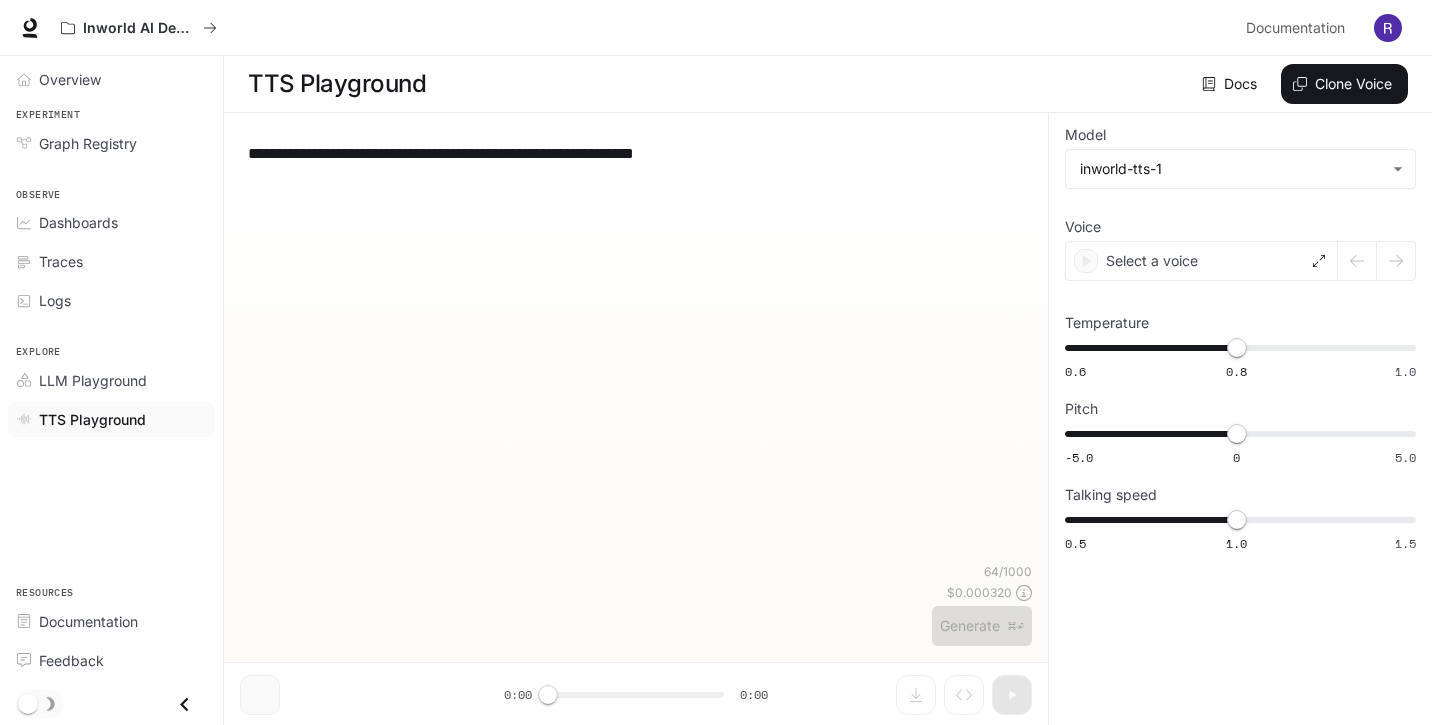 type on "**********" 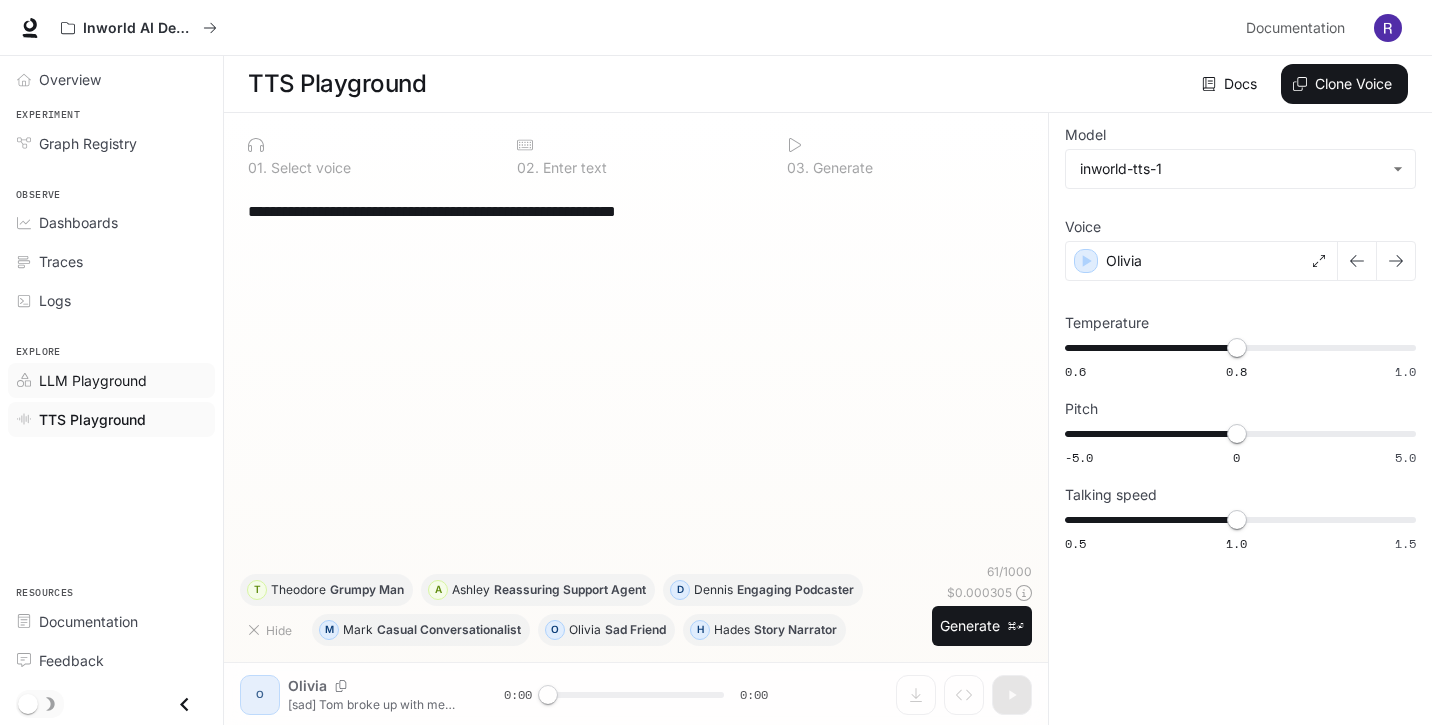 click on "LLM Playground" at bounding box center [111, 380] 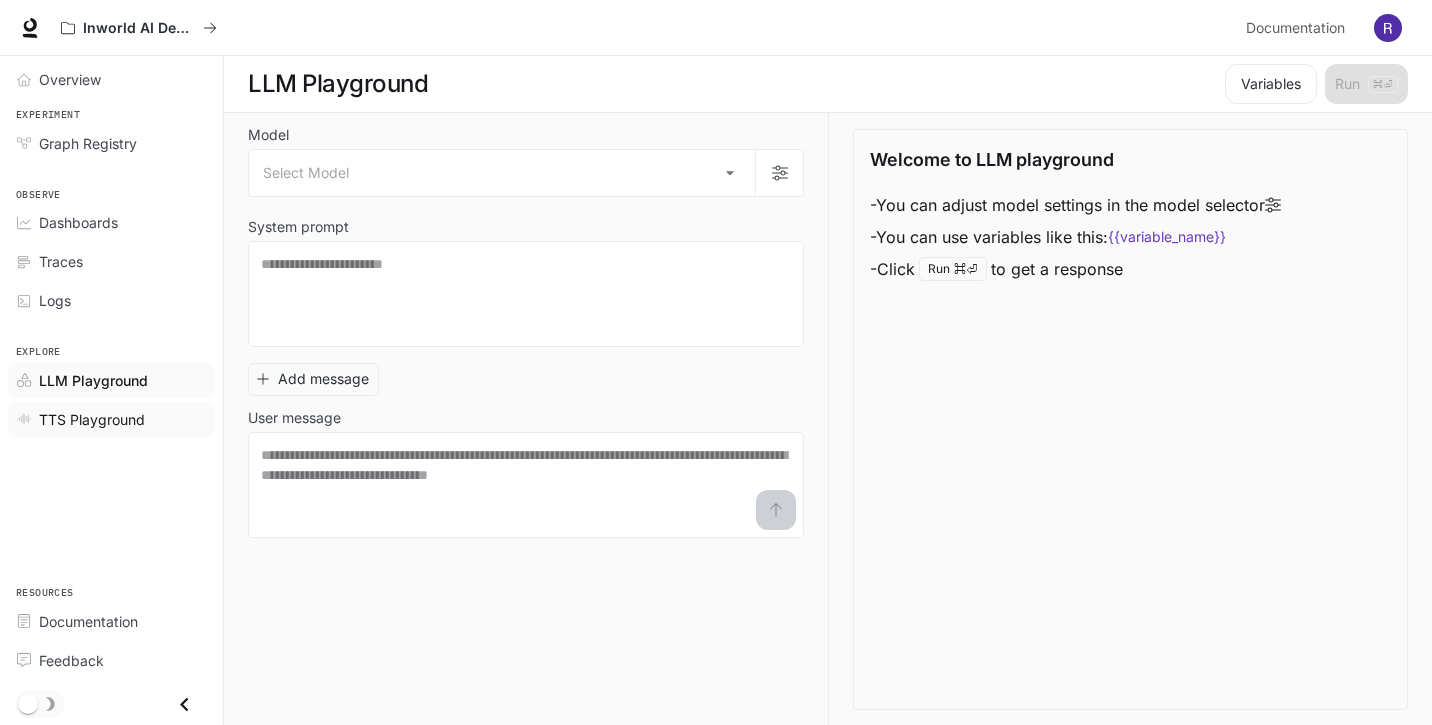 click on "TTS Playground" at bounding box center [92, 419] 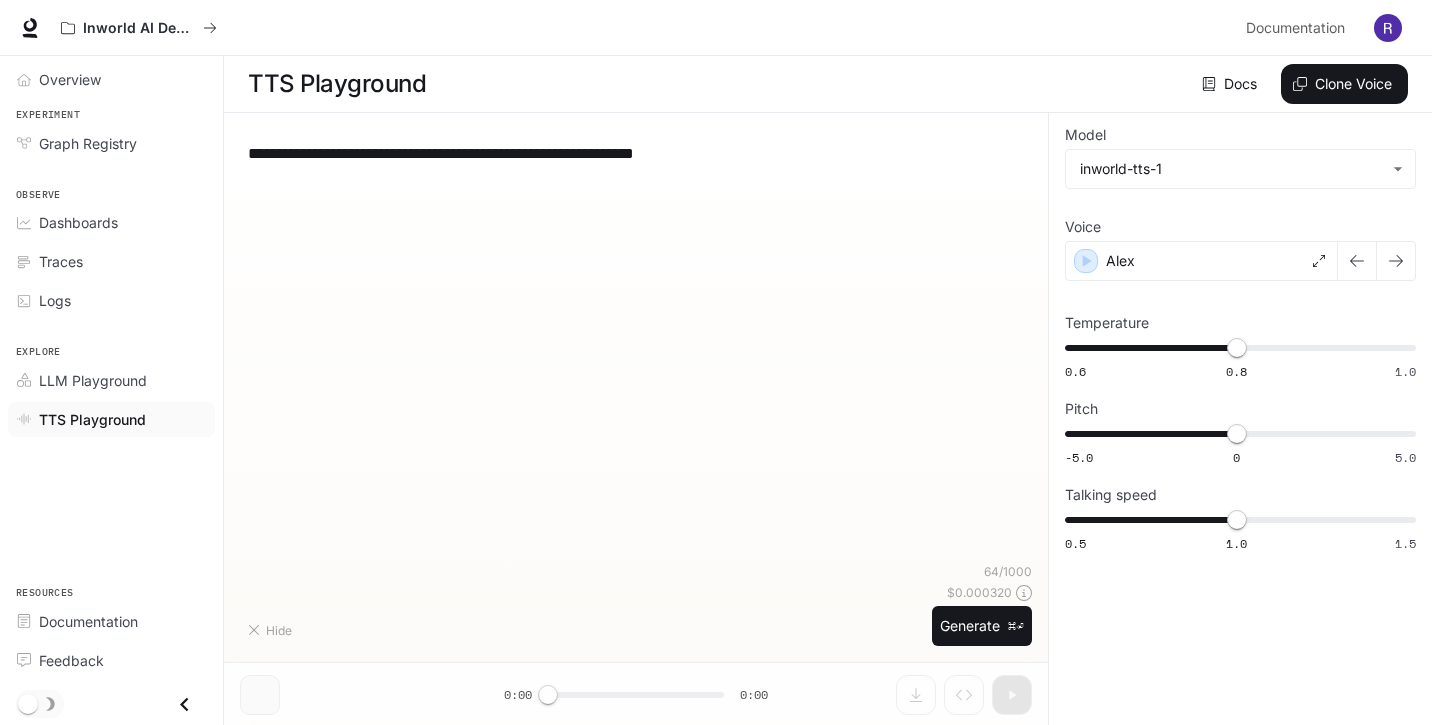 type on "**********" 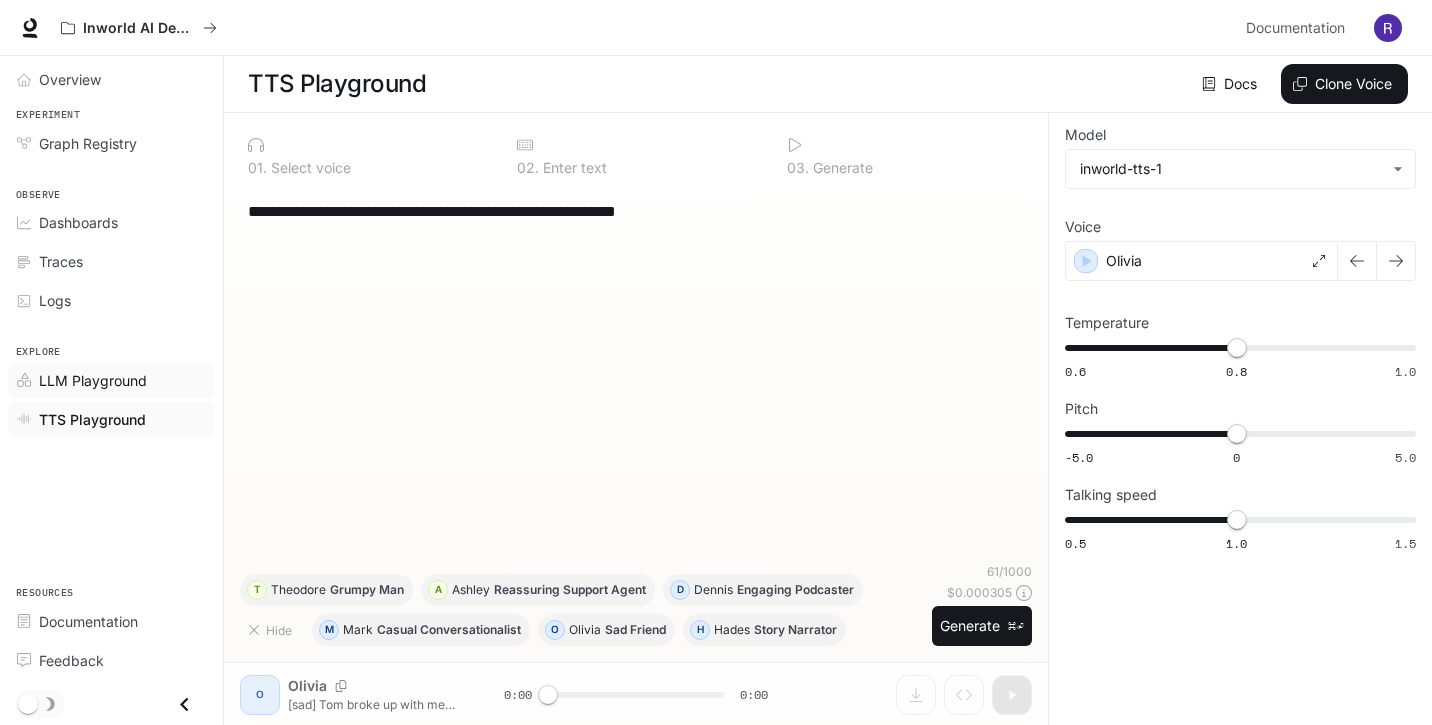 click on "LLM Playground" at bounding box center (111, 380) 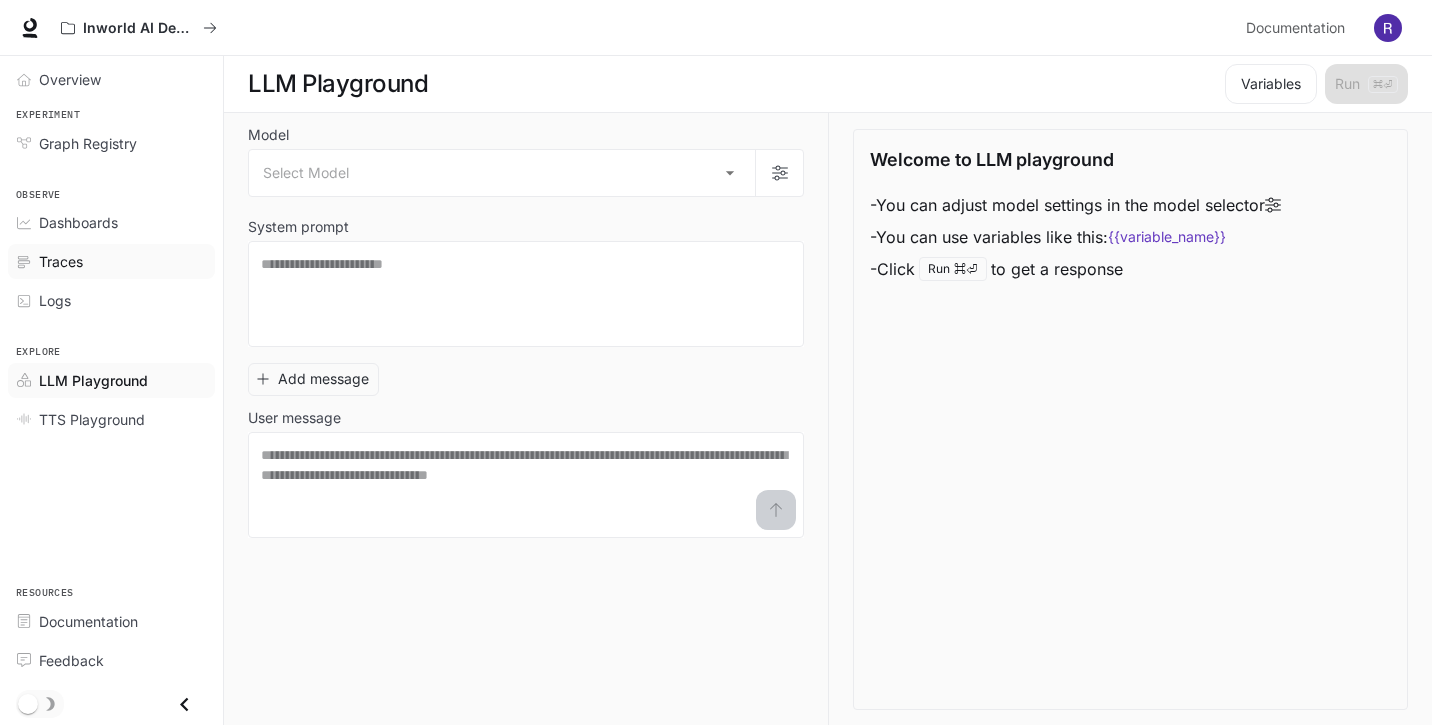 click on "Traces" at bounding box center (61, 261) 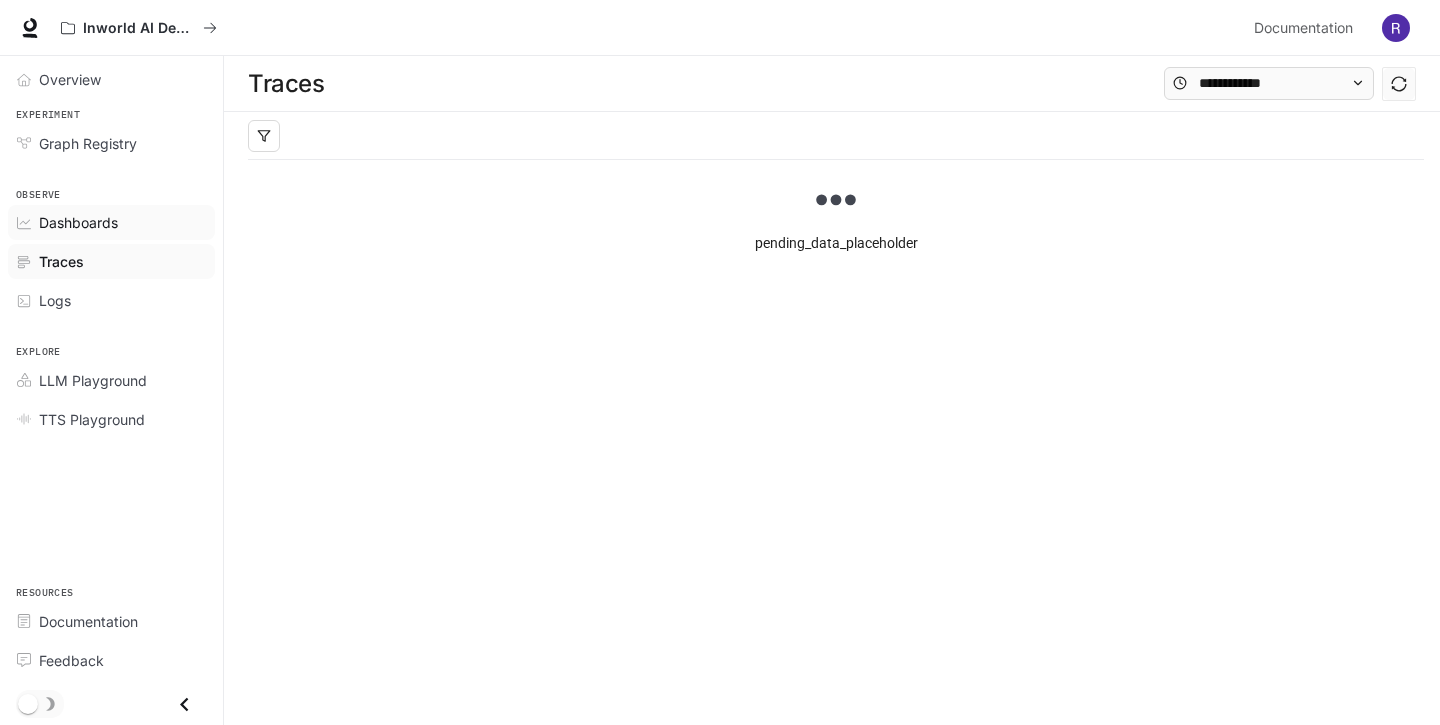 click on "Dashboards" at bounding box center [78, 222] 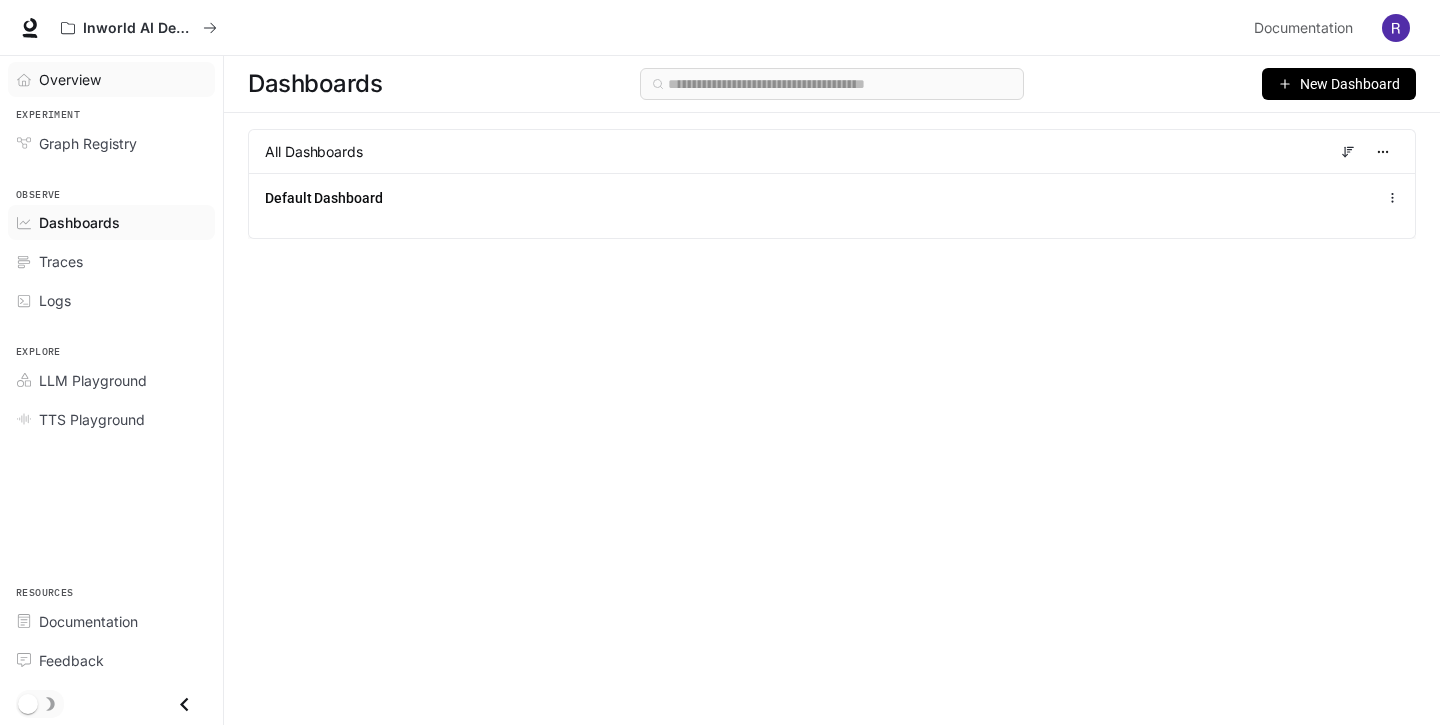 click on "Overview" at bounding box center [70, 79] 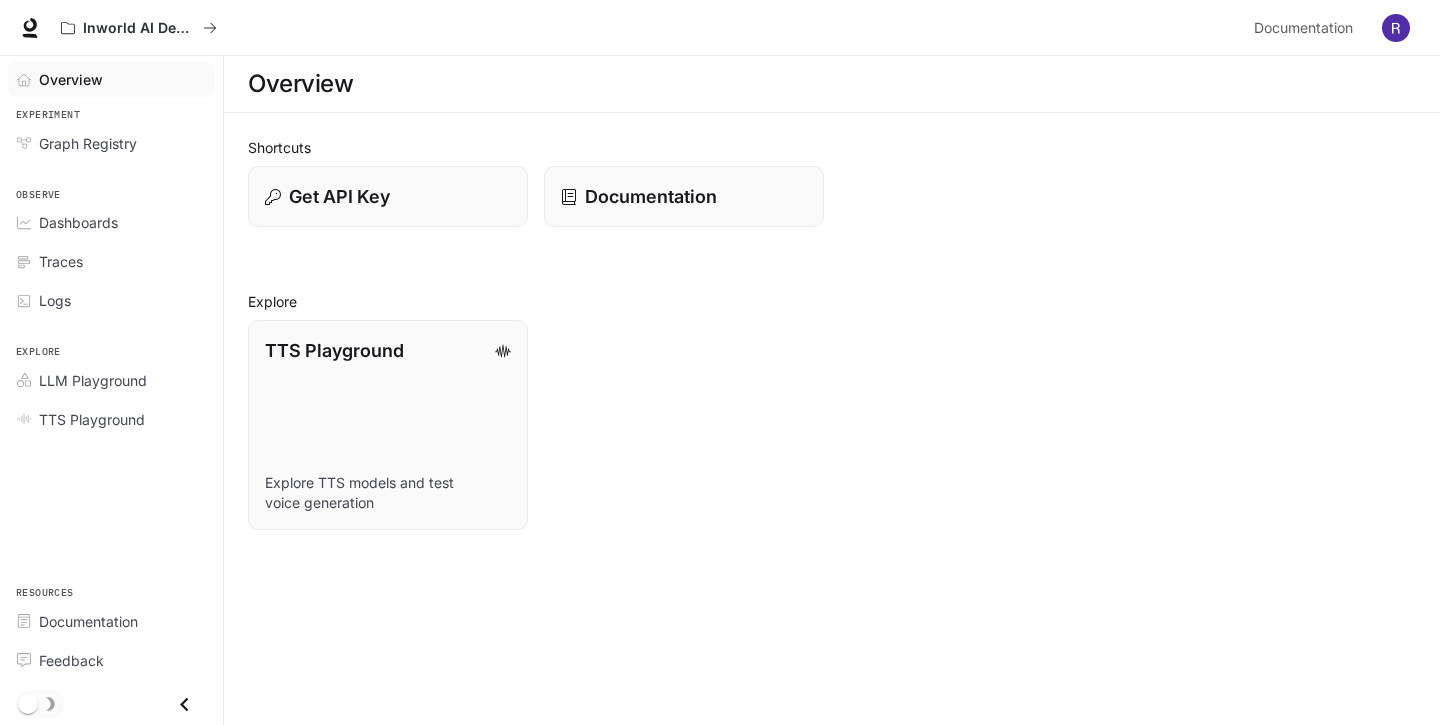 click on "Shortcuts Get API Key Documentation Explore TTS Playground Explore TTS models and test voice generation" at bounding box center (832, 333) 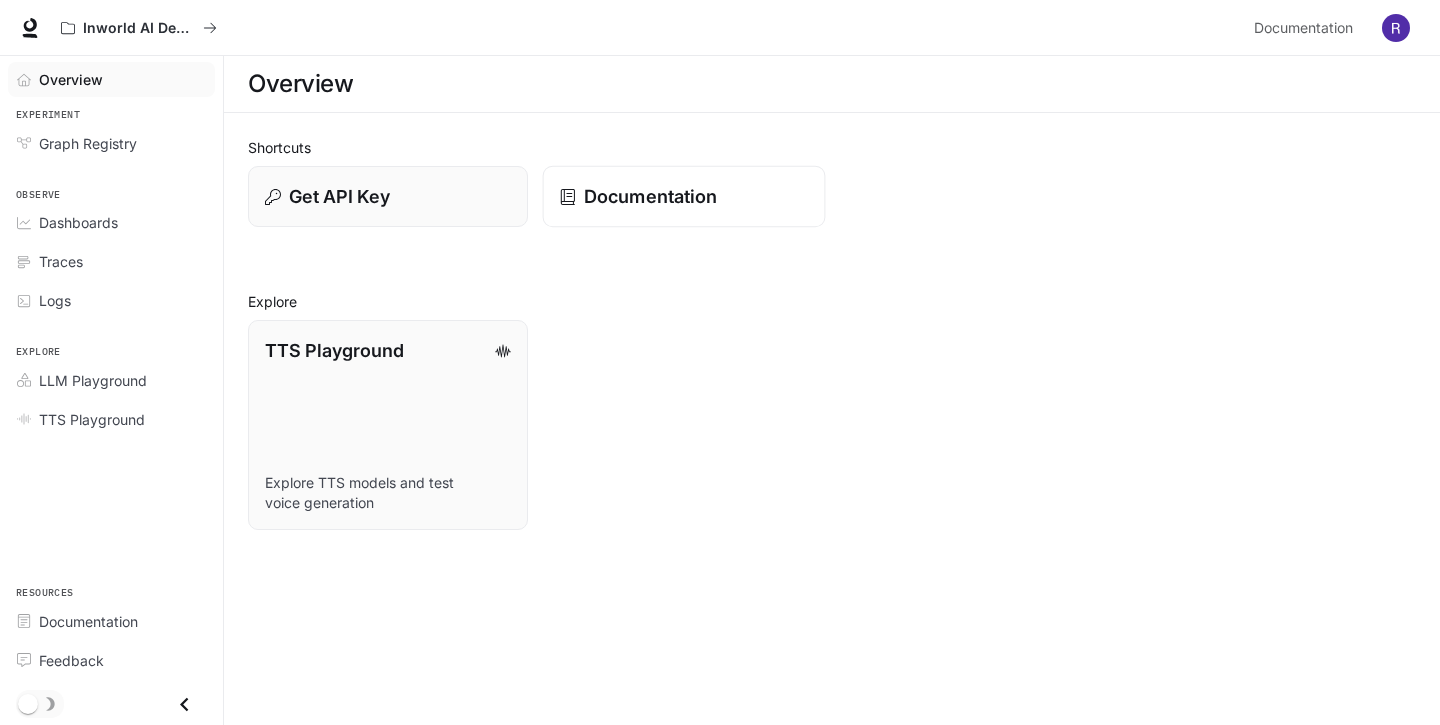 click on "Documentation" at bounding box center [684, 197] 